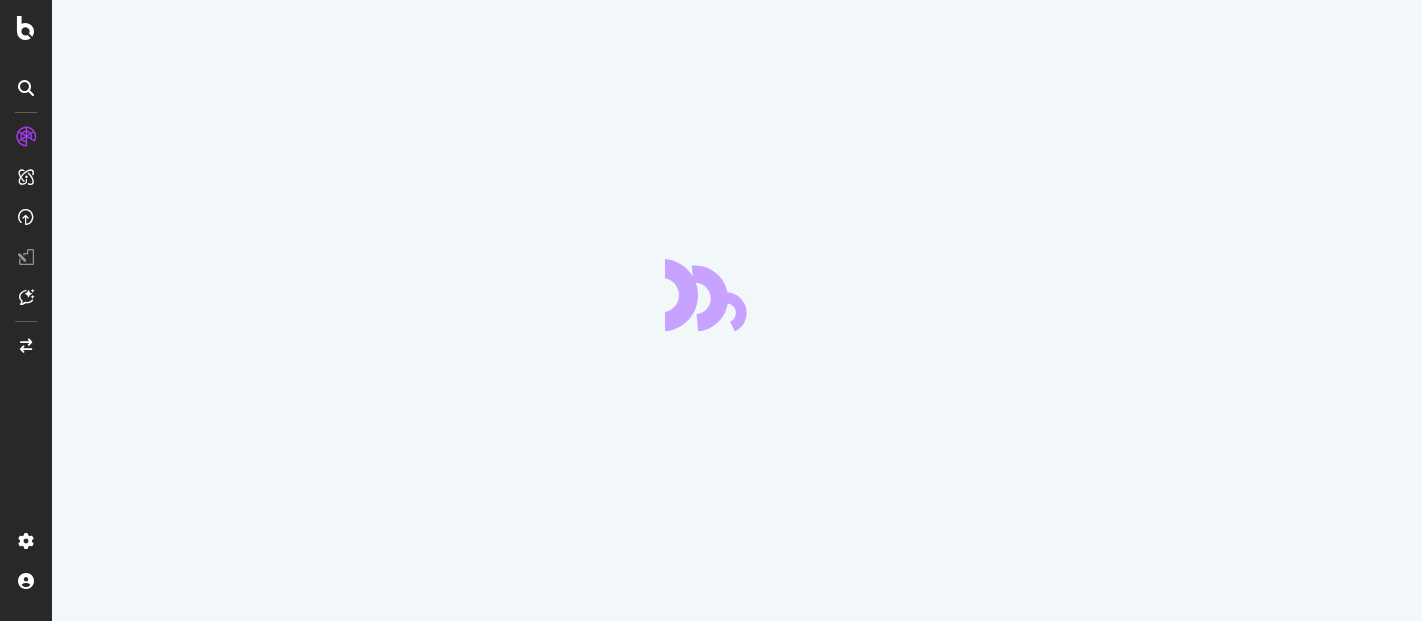 scroll, scrollTop: 0, scrollLeft: 0, axis: both 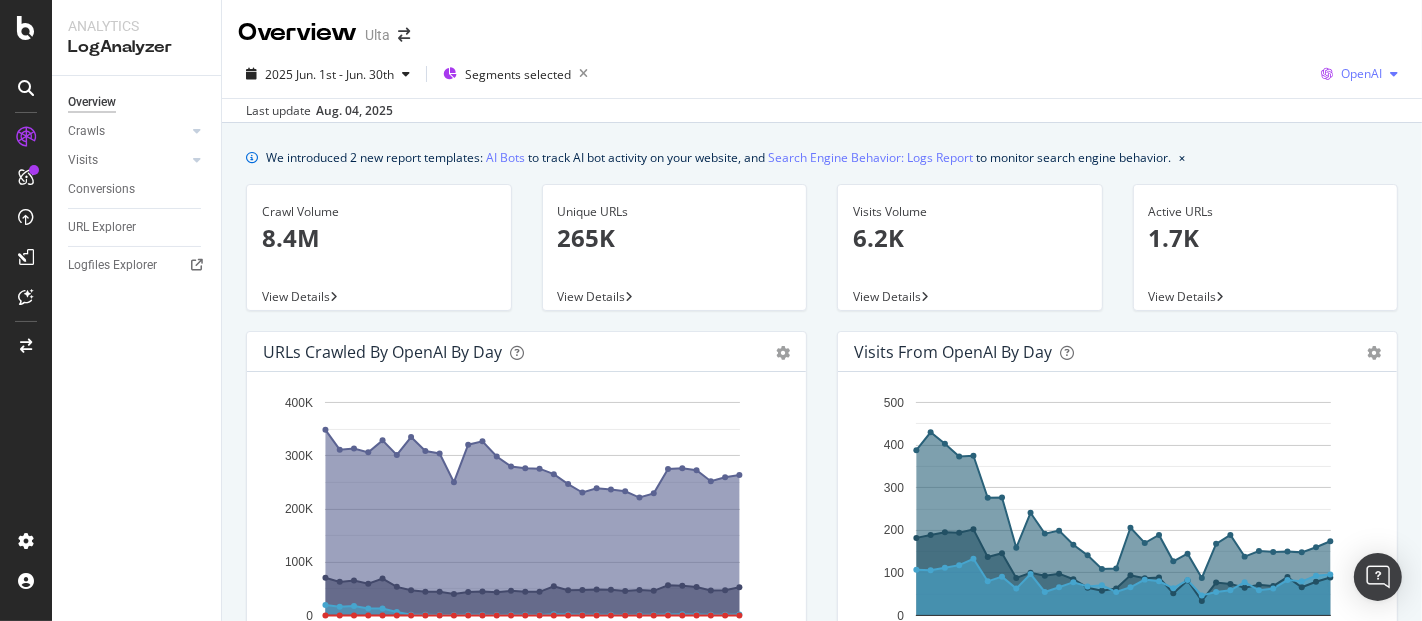 click on "OpenAI" at bounding box center (1361, 73) 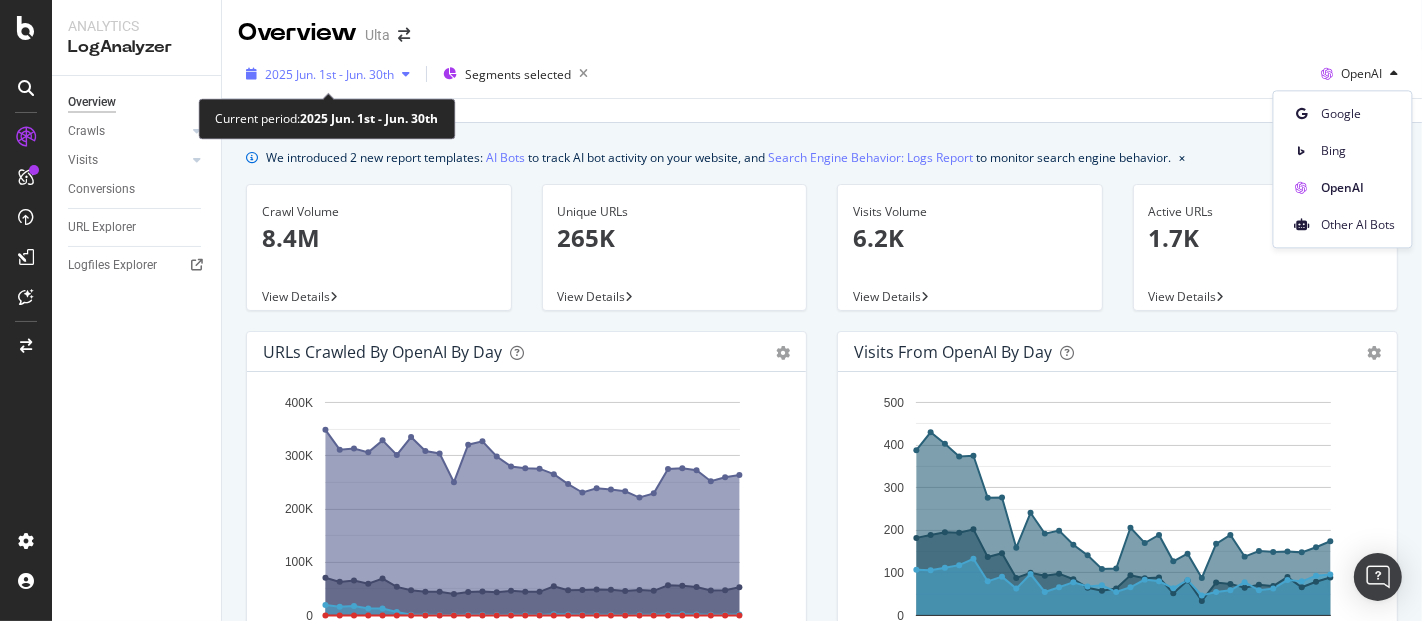 click at bounding box center [406, 74] 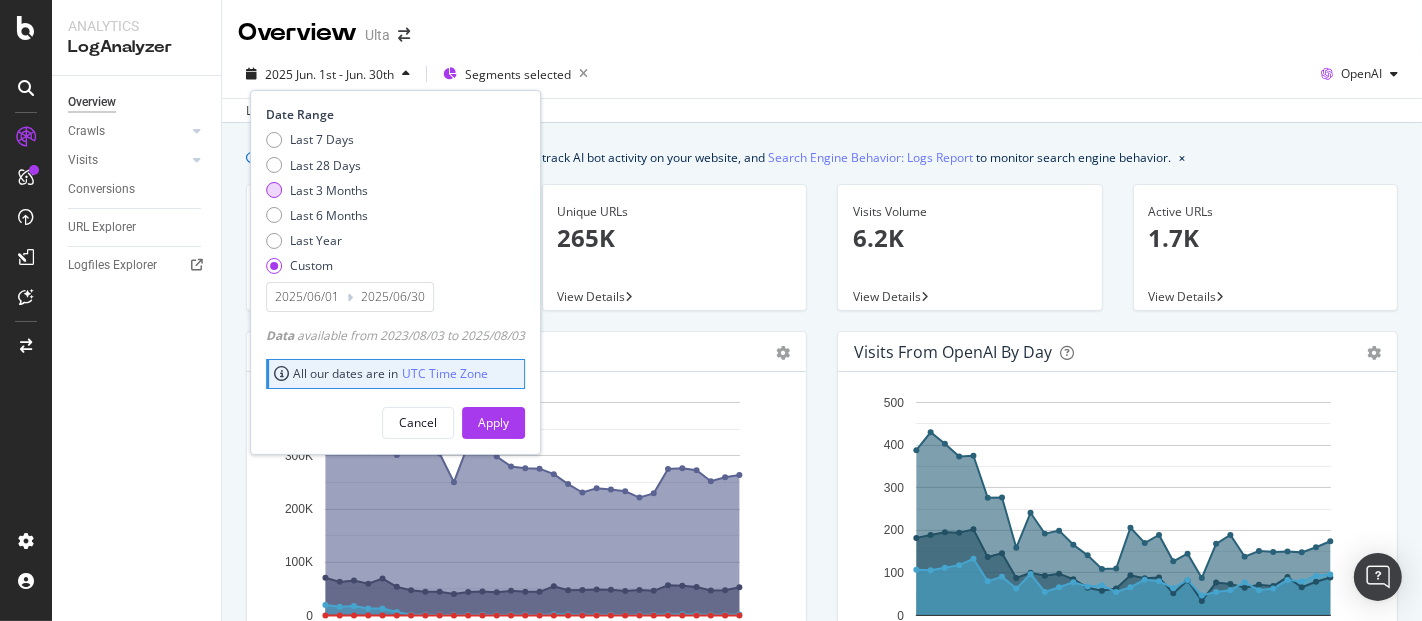 click at bounding box center [274, 190] 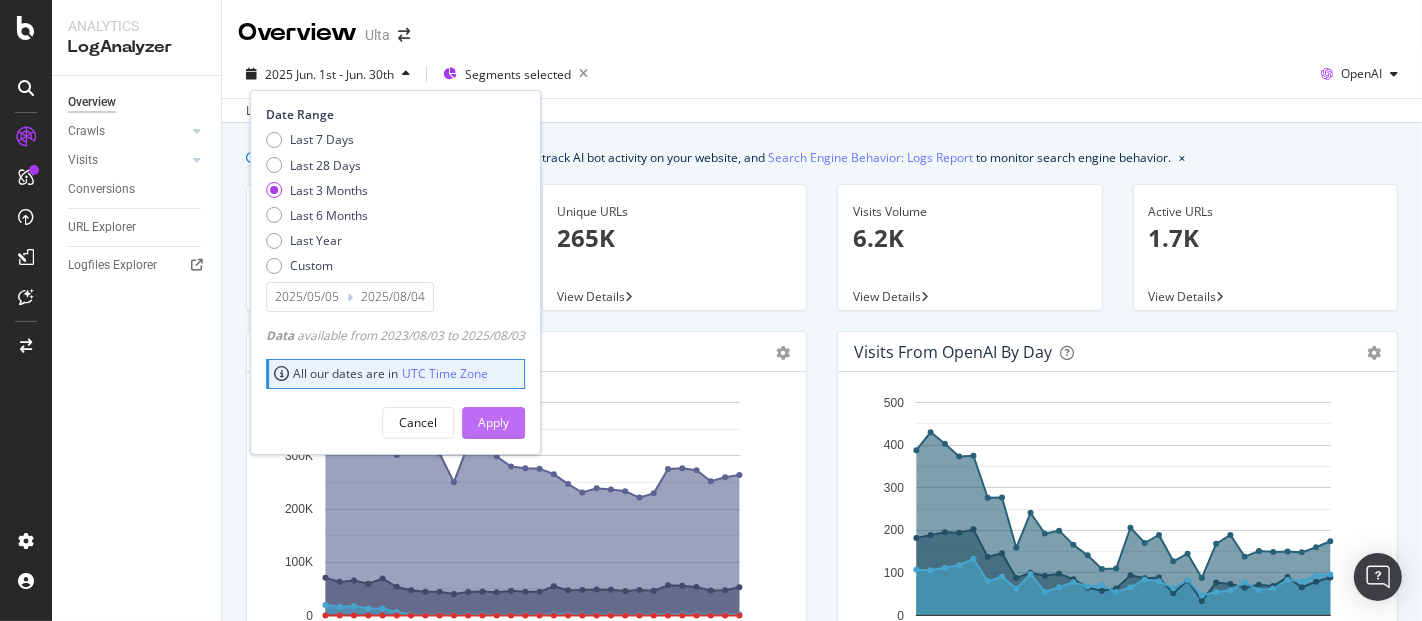 click on "Apply" at bounding box center (493, 422) 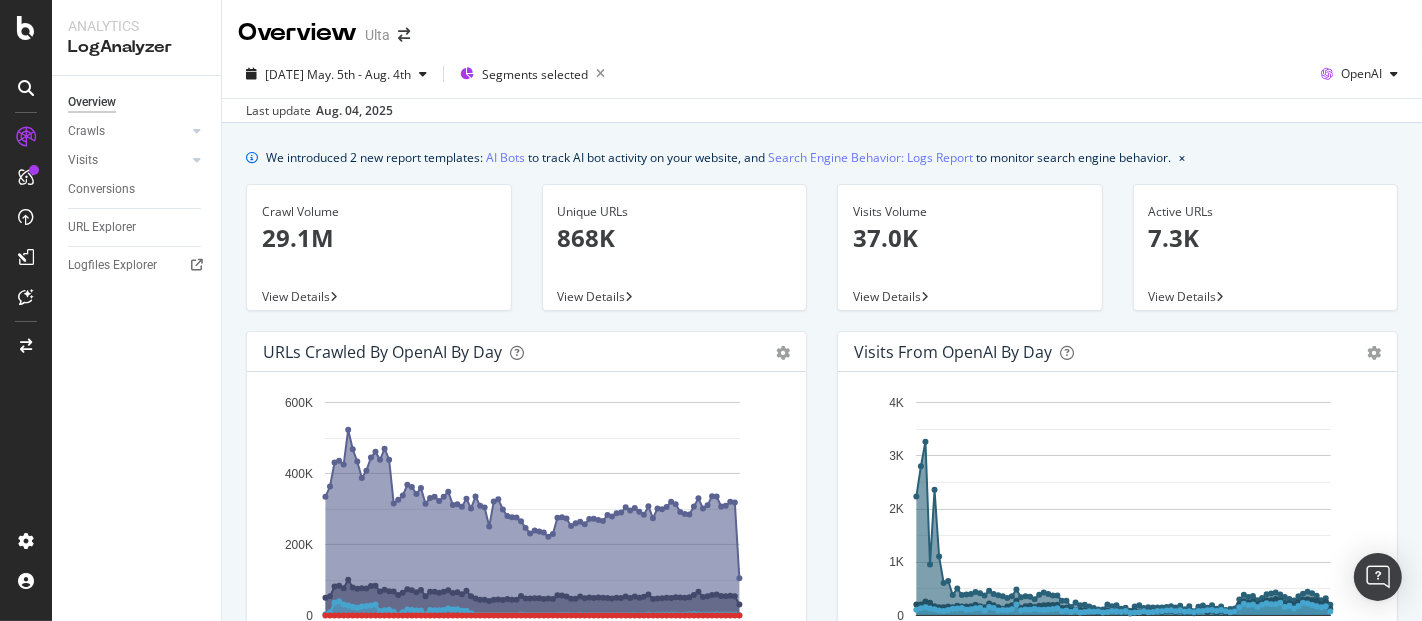 scroll, scrollTop: 0, scrollLeft: 0, axis: both 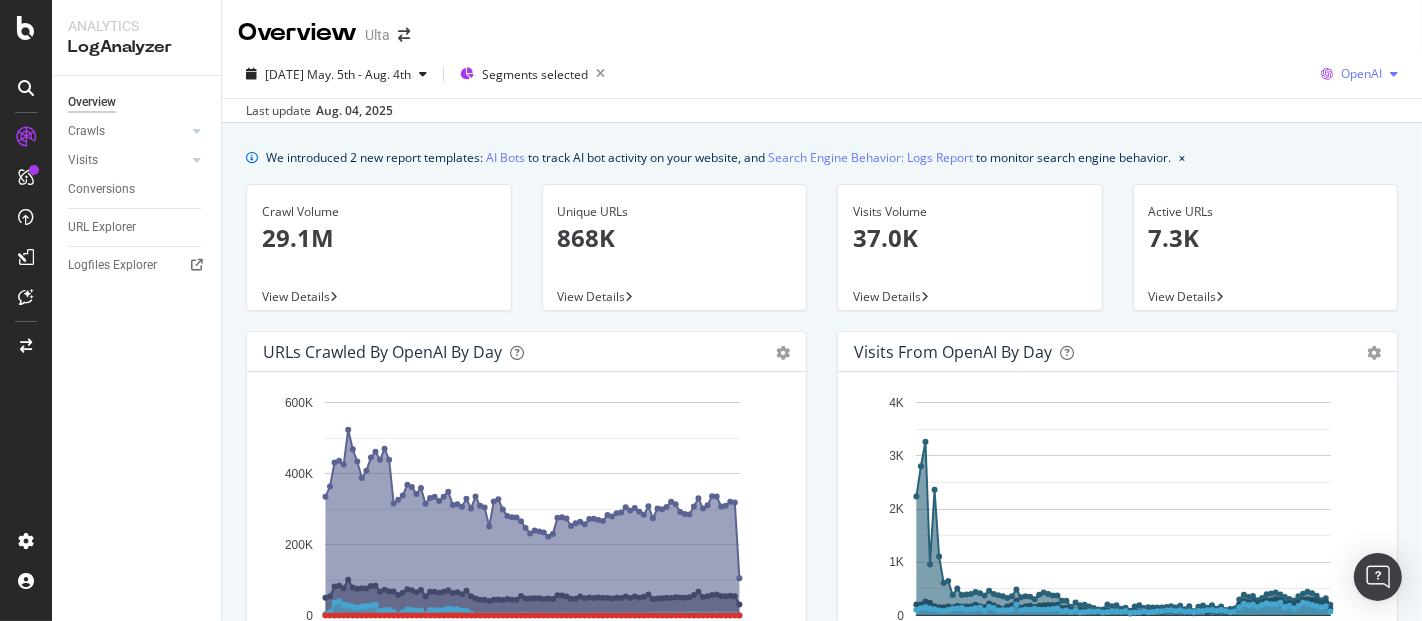 click at bounding box center [1394, 74] 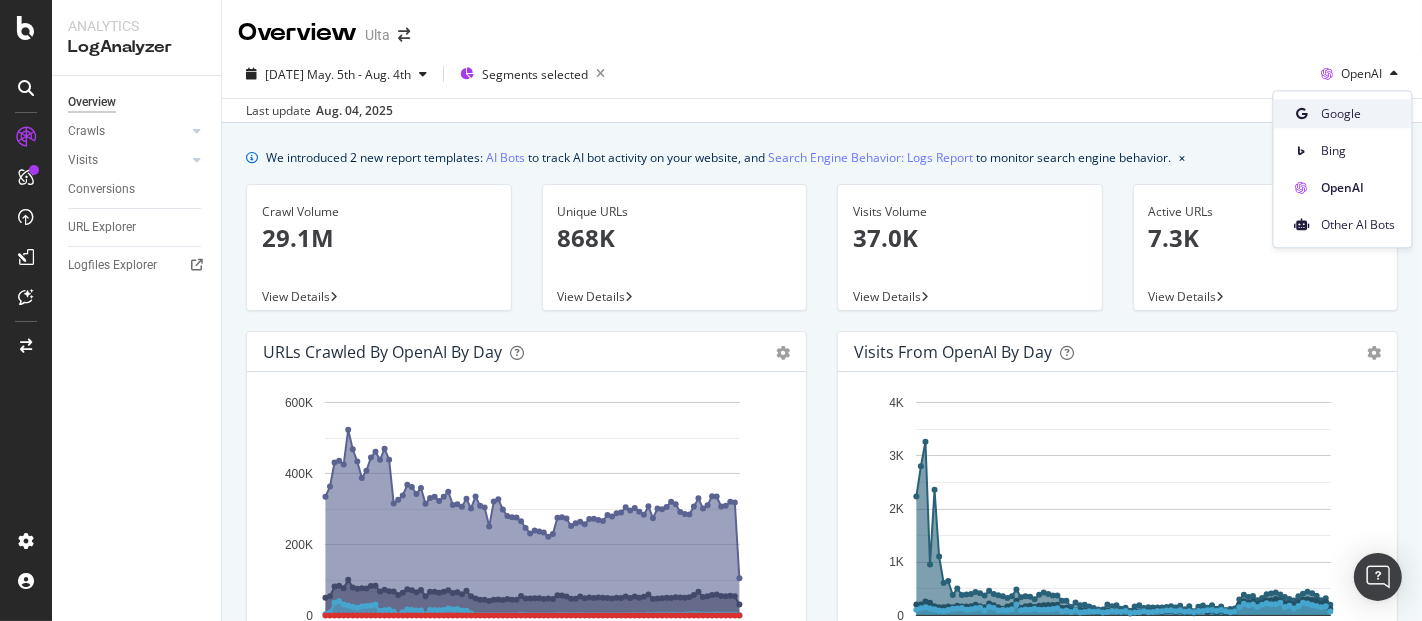 click on "Google" at bounding box center [1359, 114] 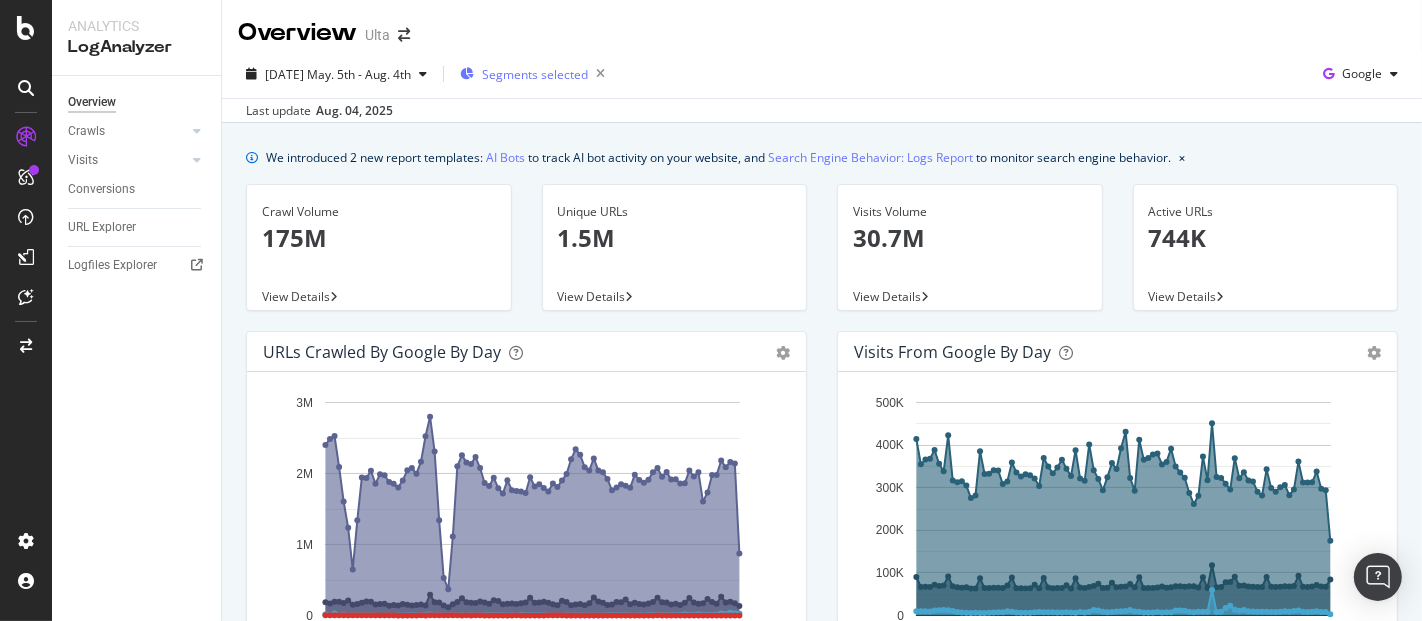 click on "Segments selected" at bounding box center [535, 74] 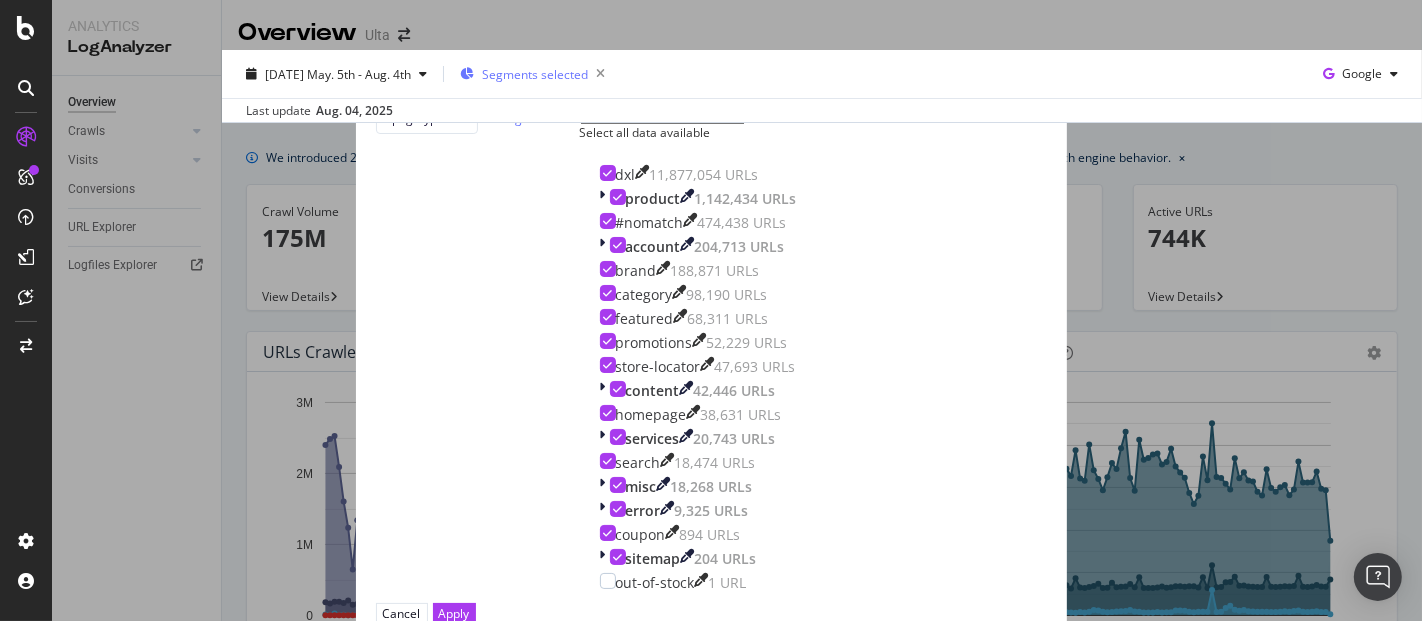 scroll, scrollTop: 0, scrollLeft: 0, axis: both 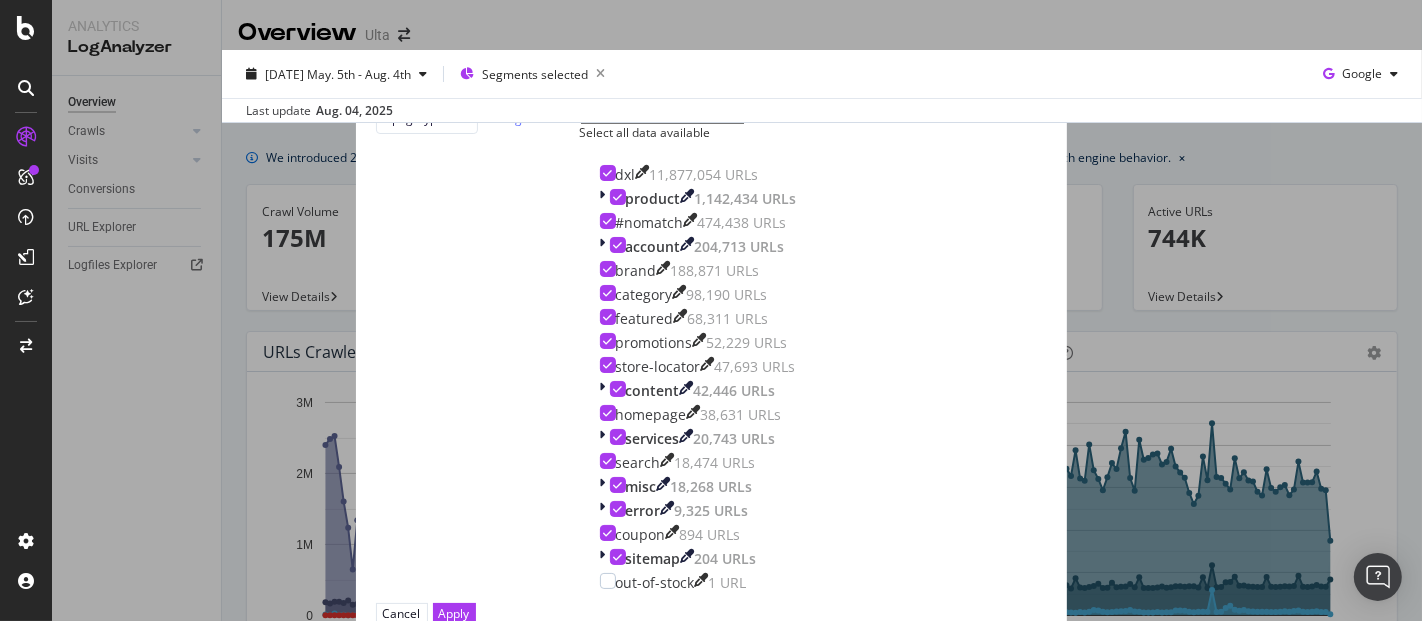 click on "Select all data available" at bounding box center (698, 132) 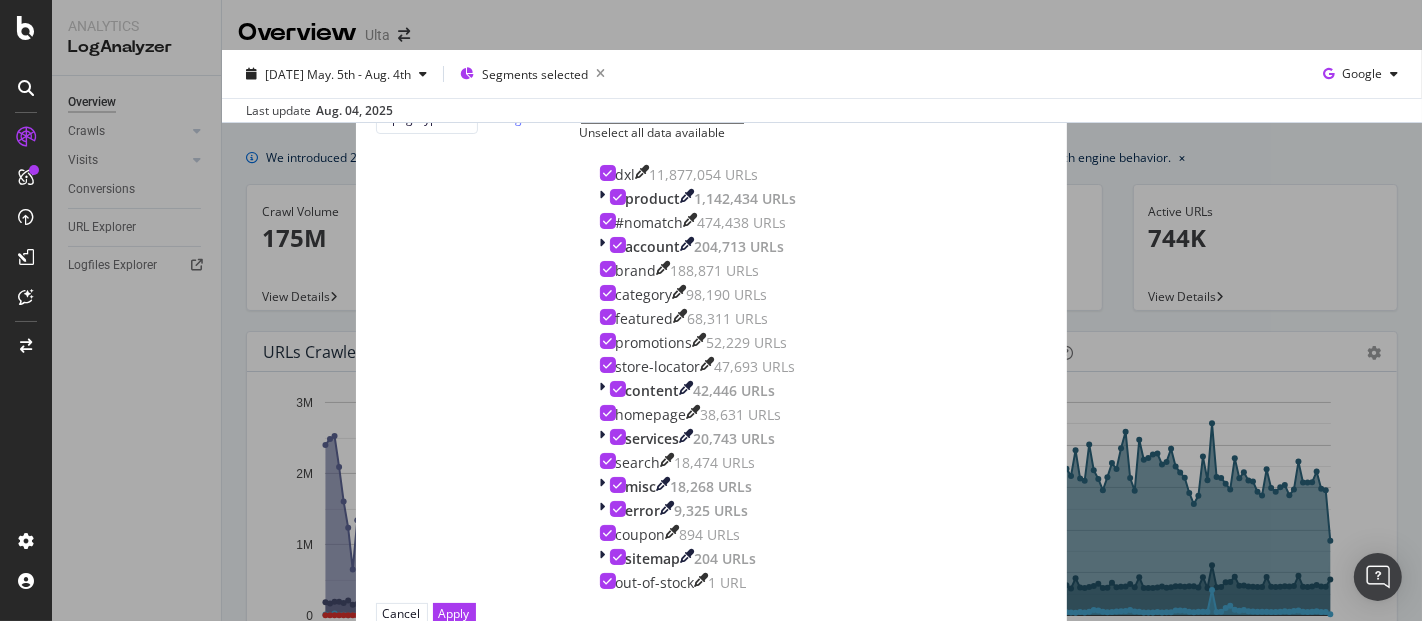 click on "Unselect all data available" at bounding box center [698, 132] 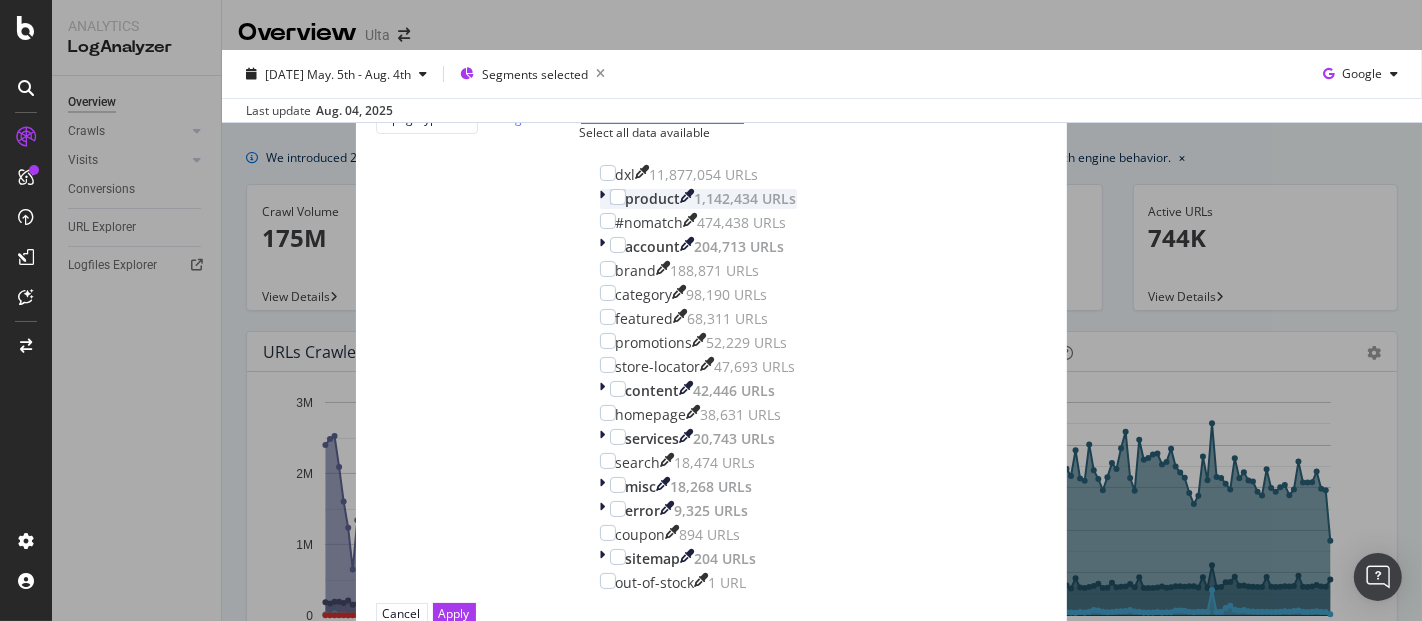 click at bounding box center [605, 199] 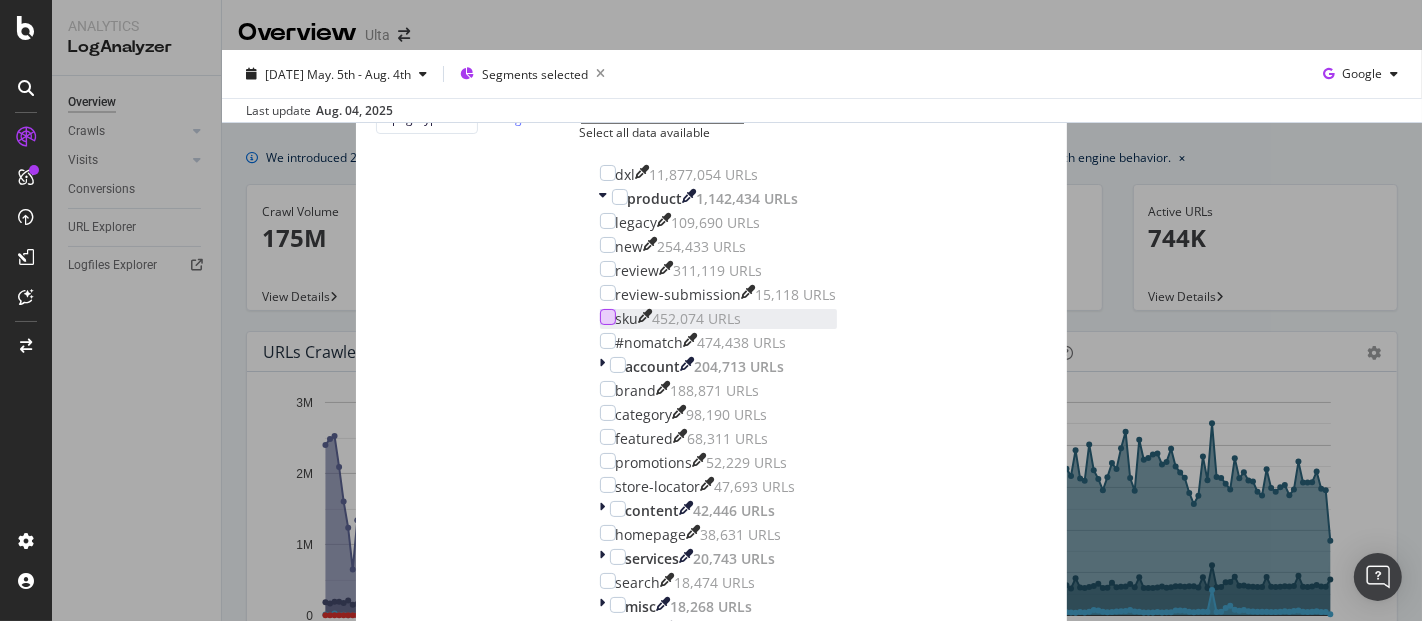 drag, startPoint x: 551, startPoint y: 287, endPoint x: 699, endPoint y: 455, distance: 223.89284 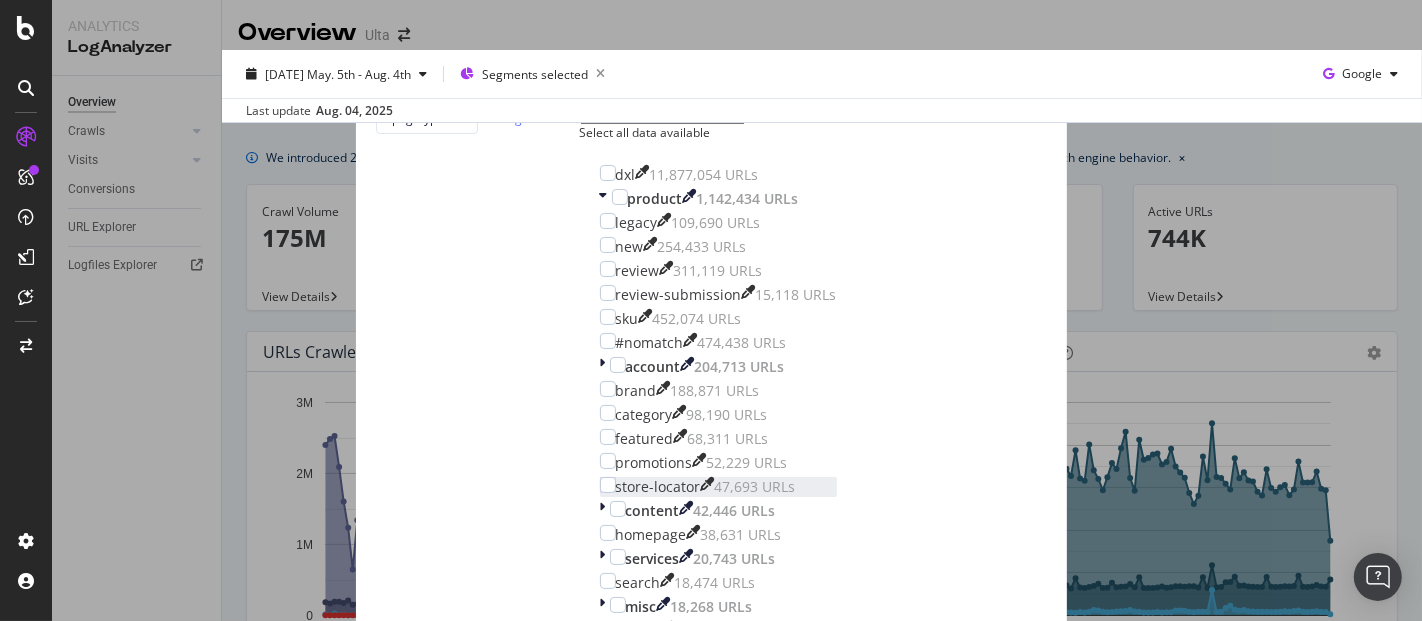click at bounding box center [608, 317] 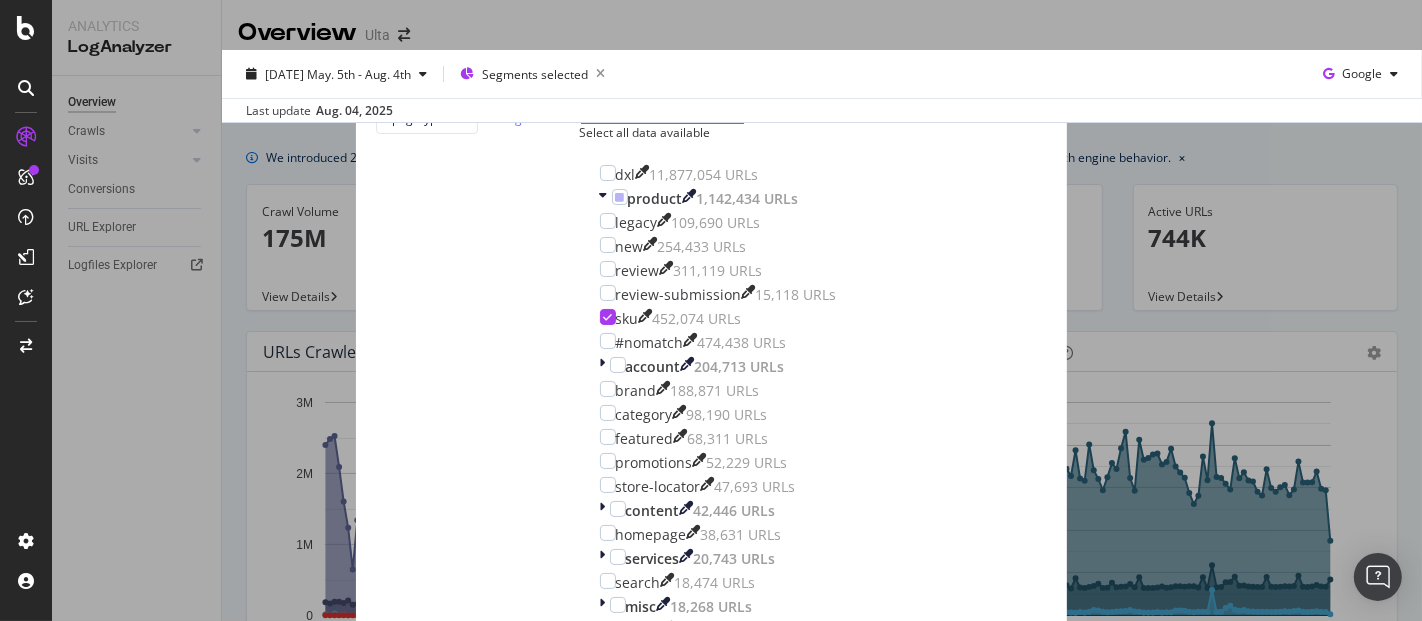 click on "Apply" at bounding box center [454, 733] 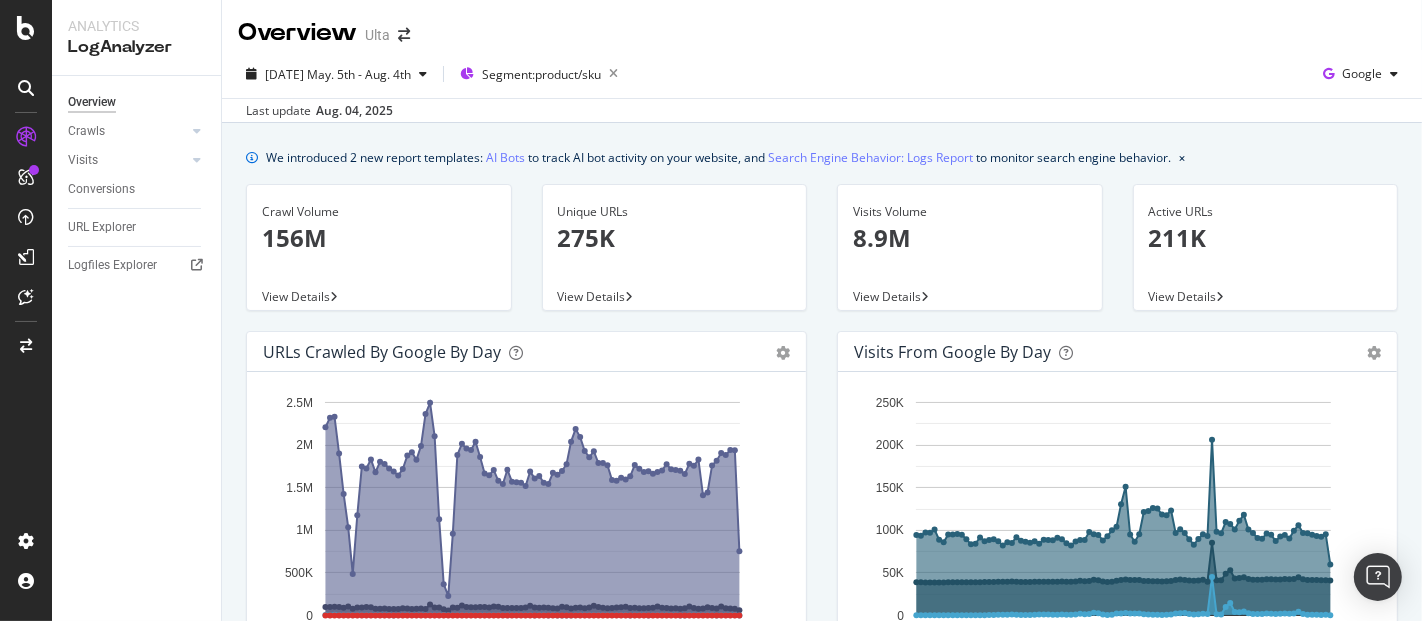 type 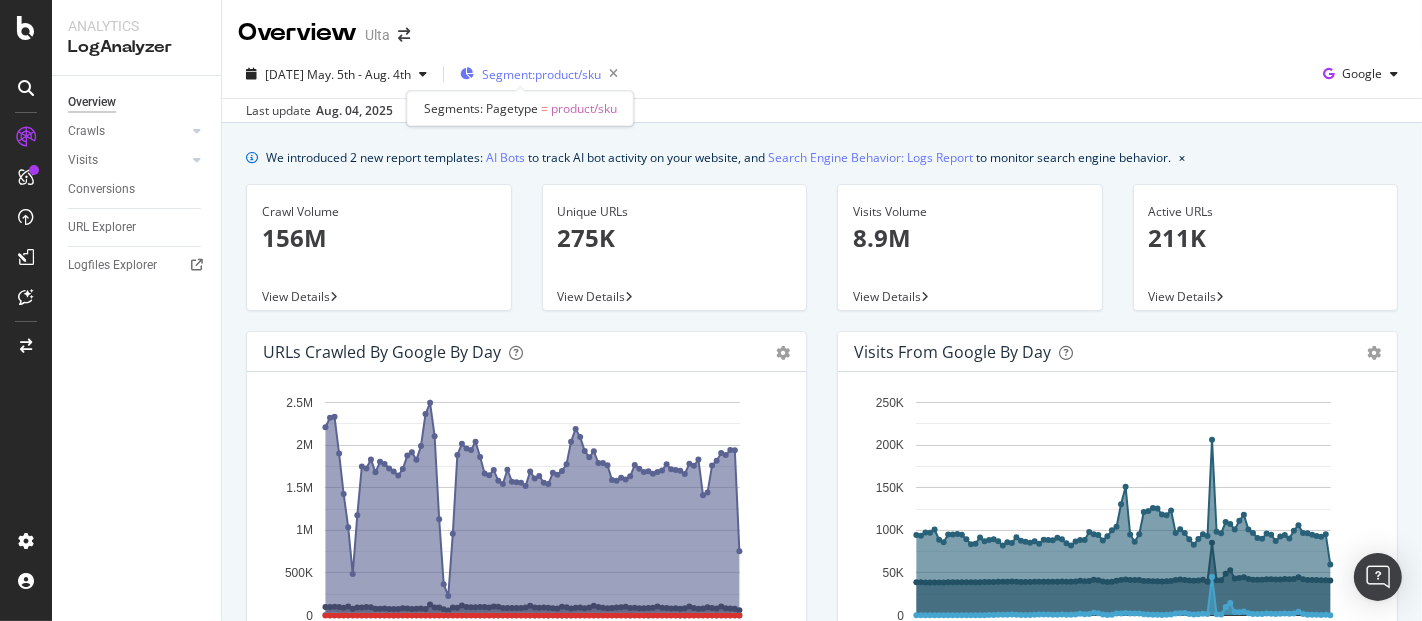 click on "Segment:  product/sku" at bounding box center (541, 74) 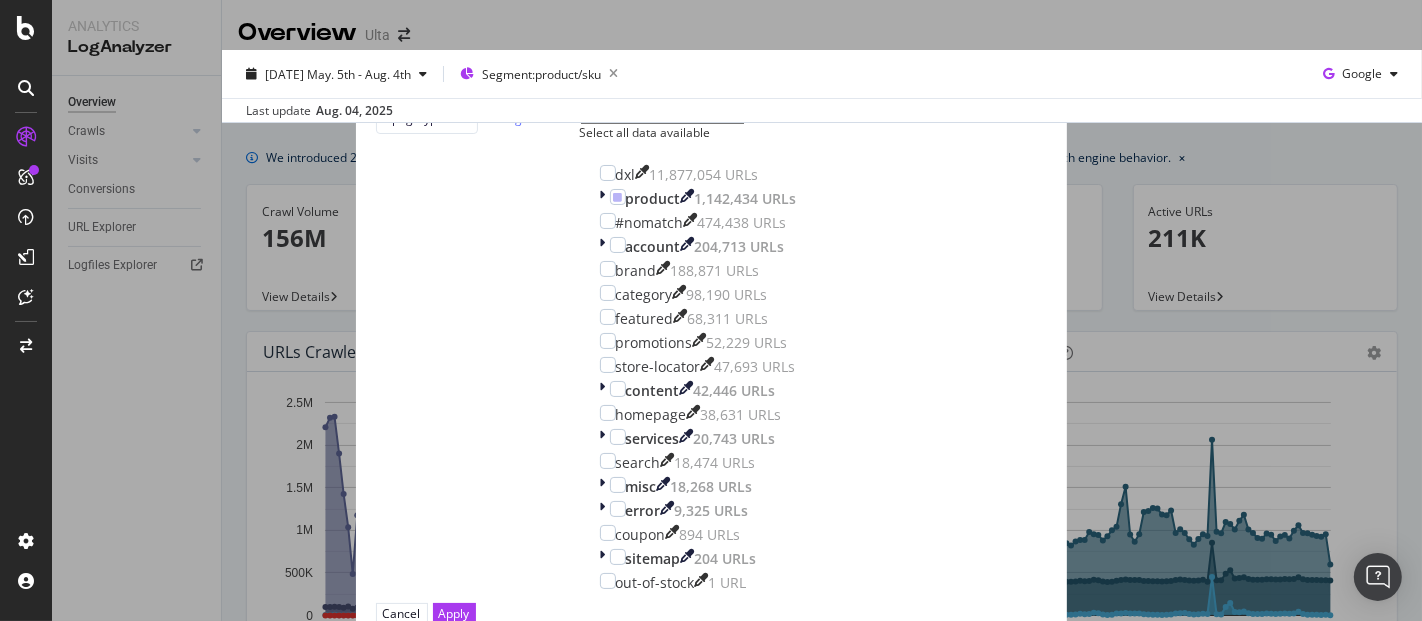 click on "Filter the report on a dimension pagetype Edit Segmentation Select all data available dxl [NUMBER]   URLs product [NUMBER]   URLs #nomatch [NUMBER]   URLs account [NUMBER]   URLs brand [NUMBER]   URLs category [NUMBER]   URLs featured [NUMBER]   URLs promotions [NUMBER]   URLs store-locator [NUMBER]   URLs content [NUMBER]   URLs homepage [NUMBER]   URLs services [NUMBER]   URLs search [NUMBER]   URLs misc [NUMBER]   URLs error [NUMBER]   URLs coupon [NUMBER]   URLs sitemap [NUMBER]   URLs out-of-stock [NUMBER]   URL Cancel Apply" at bounding box center (711, 310) 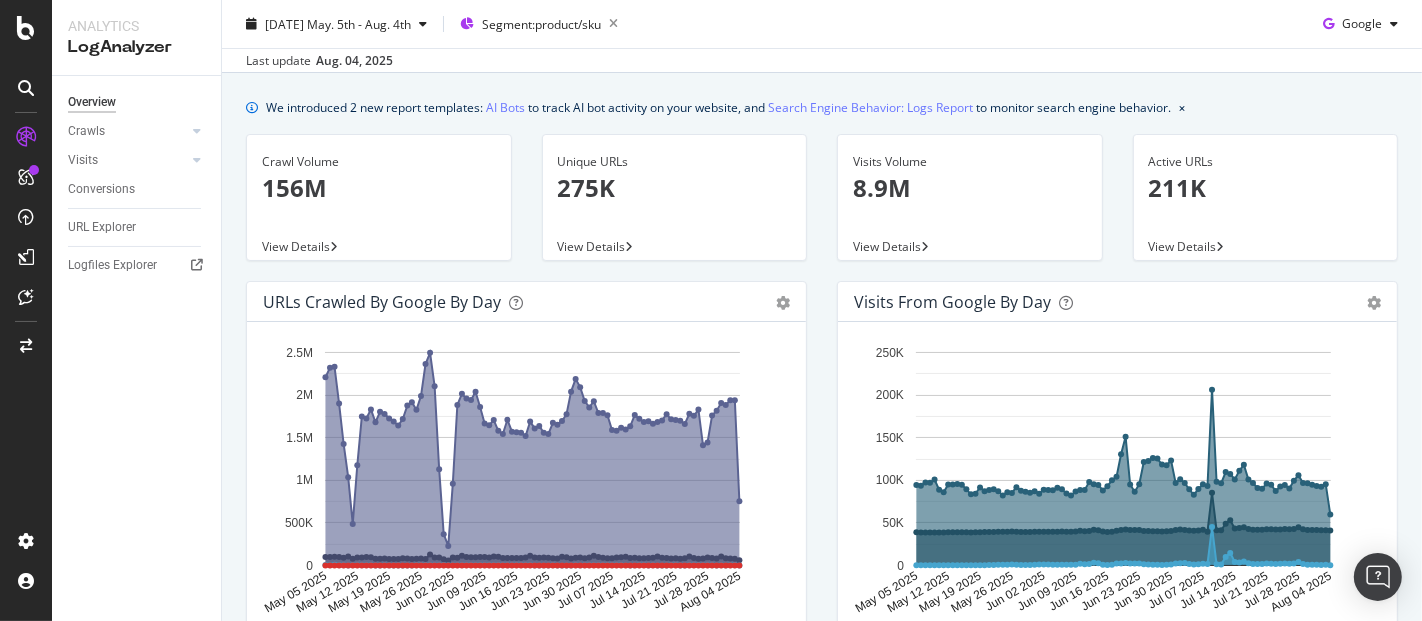 scroll, scrollTop: 0, scrollLeft: 0, axis: both 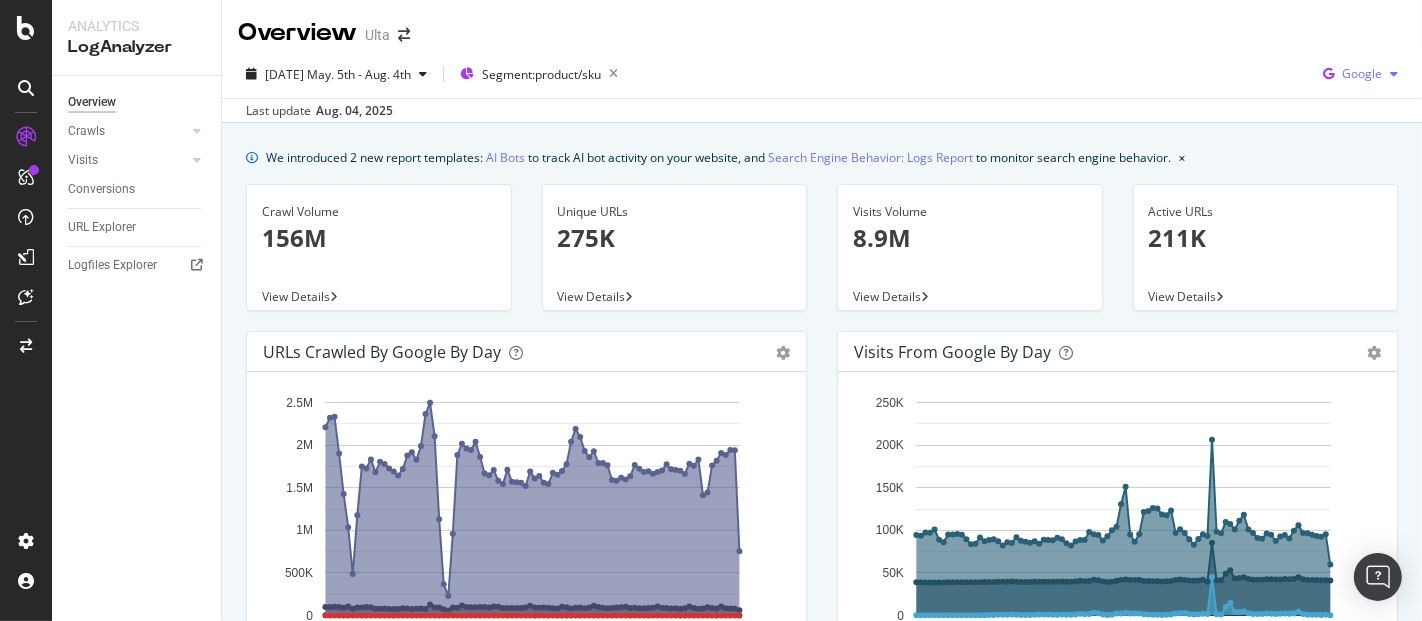 click on "Google" at bounding box center (1362, 73) 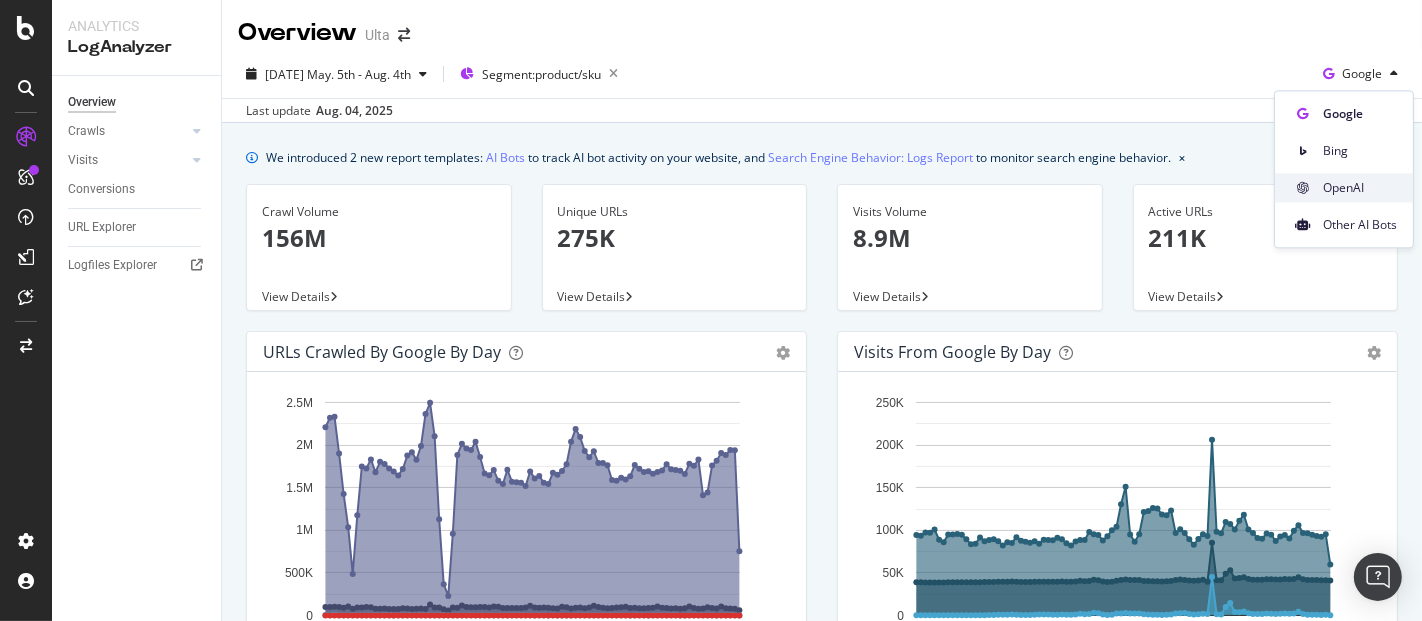 click on "OpenAI" at bounding box center [1360, 188] 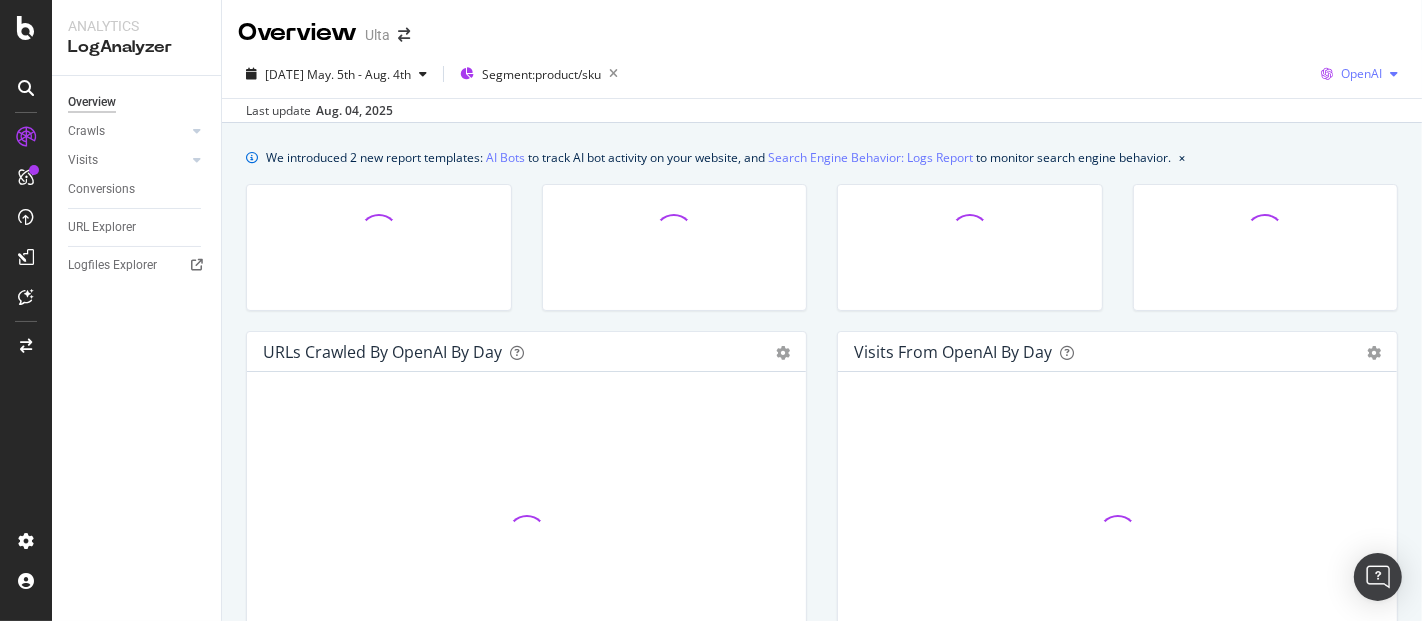 click on "OpenAI" at bounding box center (1361, 73) 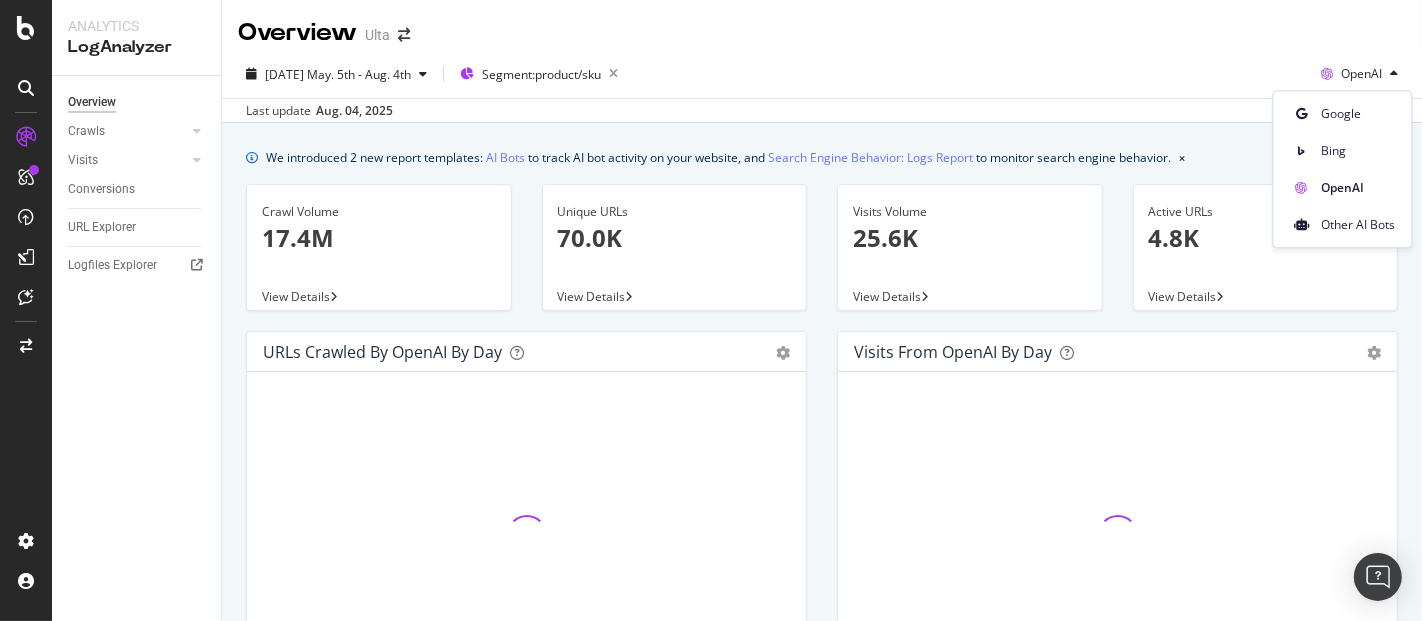 click on "Last update Aug. 04, 2025" at bounding box center [822, 110] 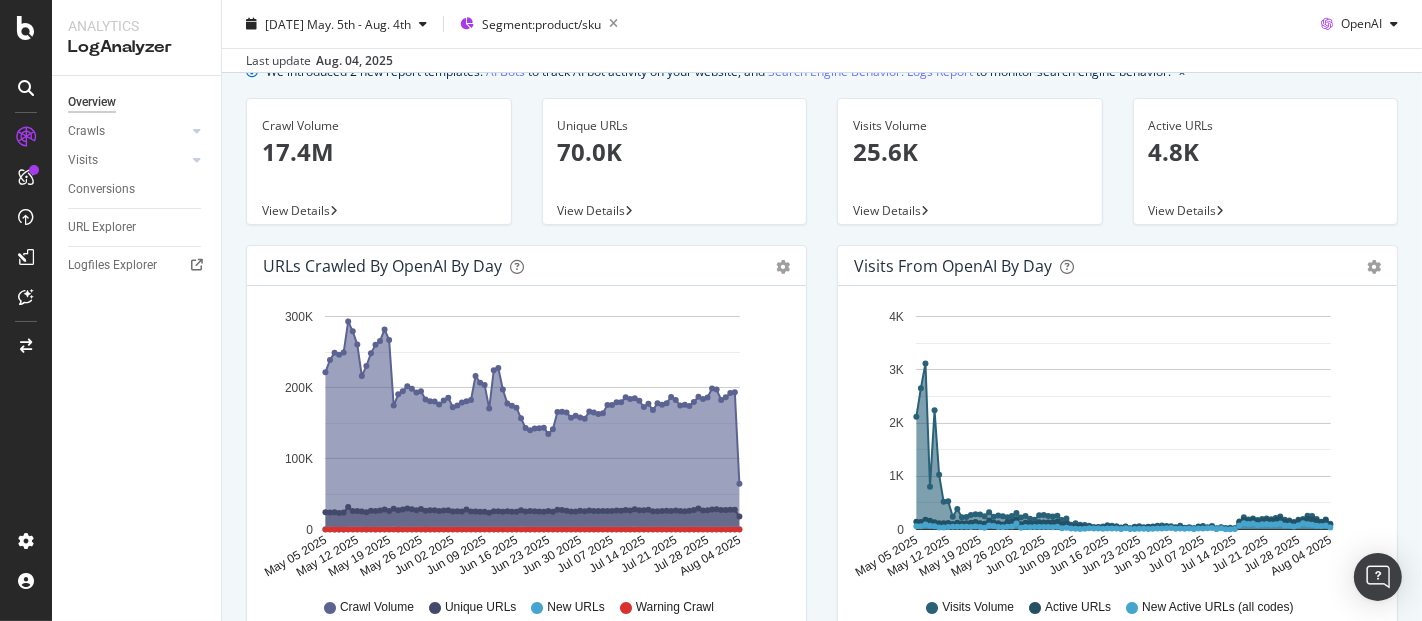 scroll, scrollTop: 0, scrollLeft: 0, axis: both 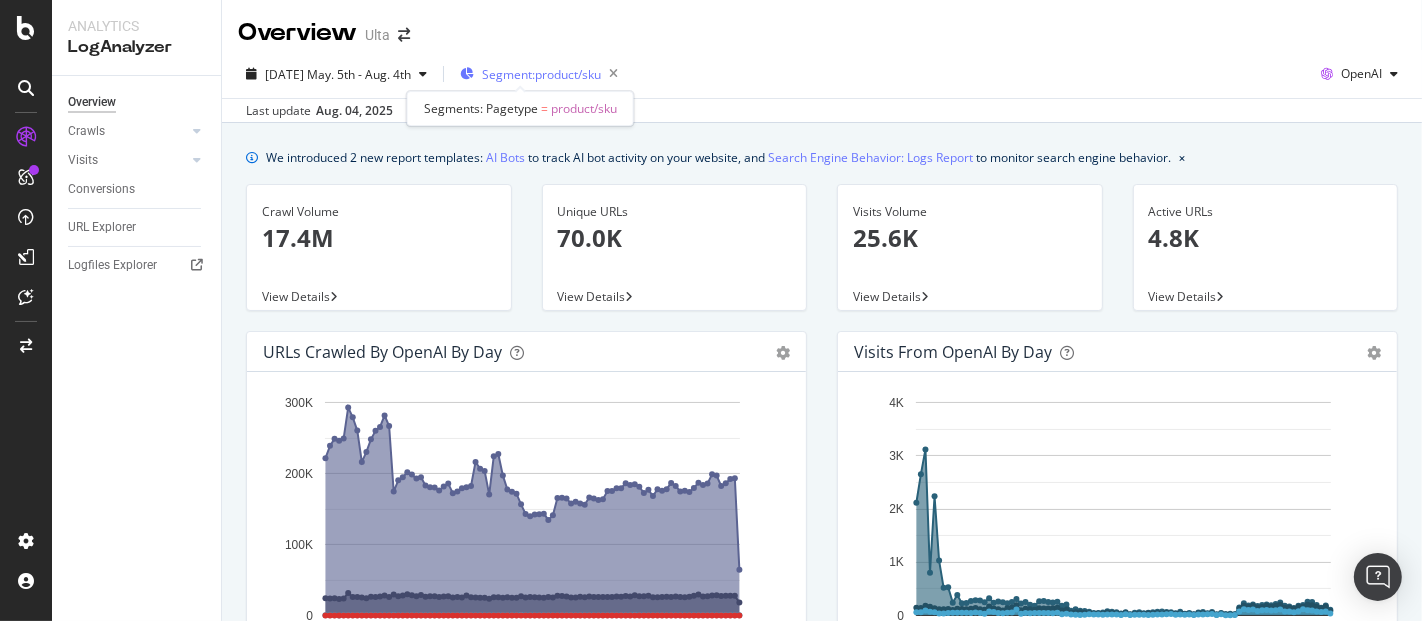 click on "Segment:  product/sku" at bounding box center [541, 74] 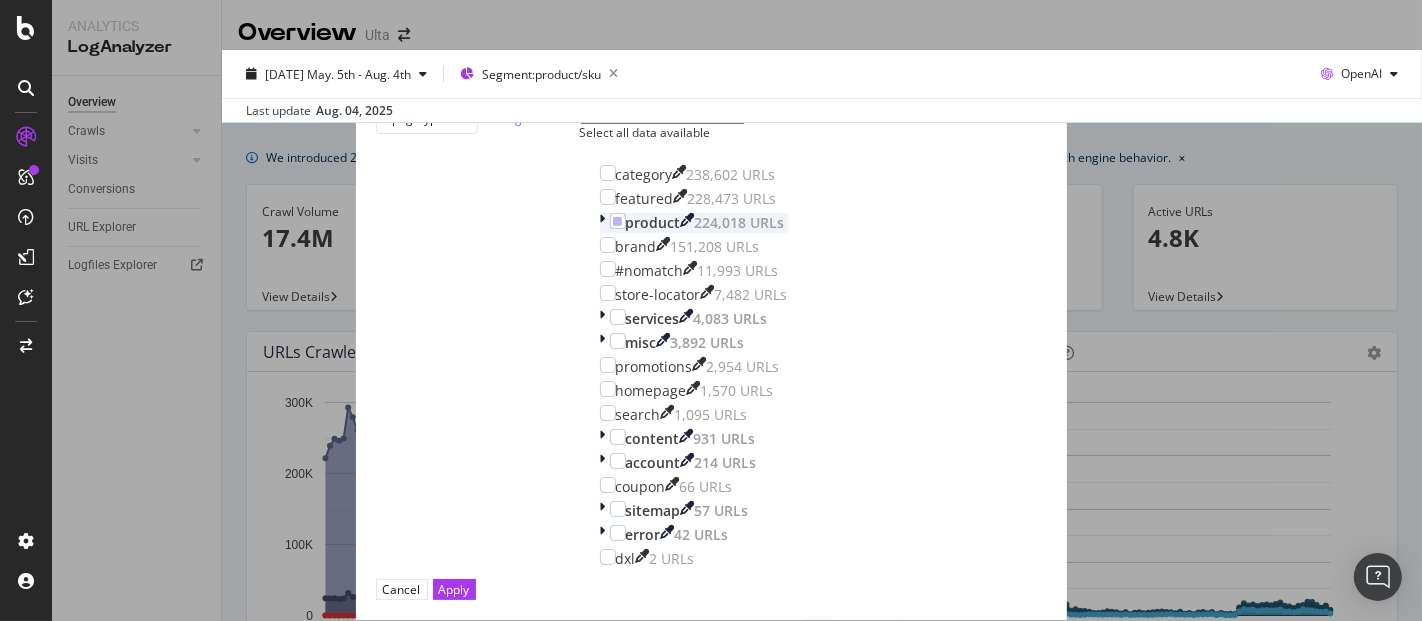 click at bounding box center [605, 223] 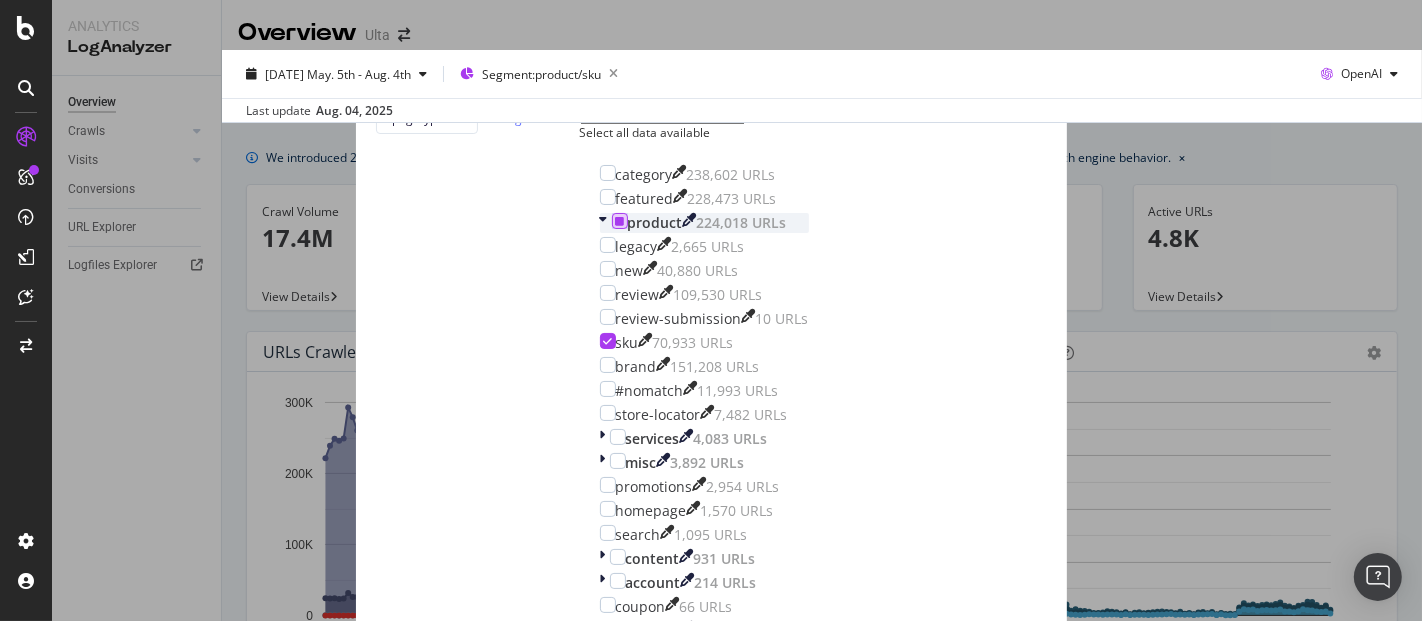 scroll, scrollTop: 30, scrollLeft: 0, axis: vertical 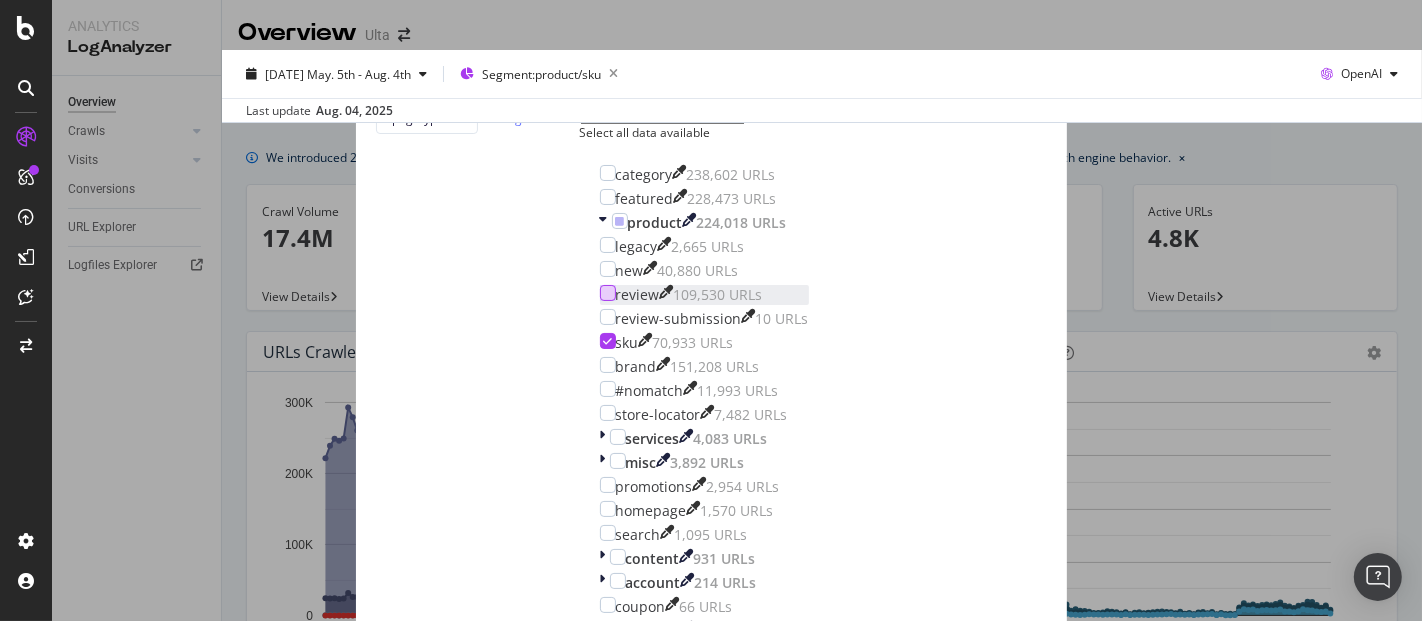 click at bounding box center (608, 293) 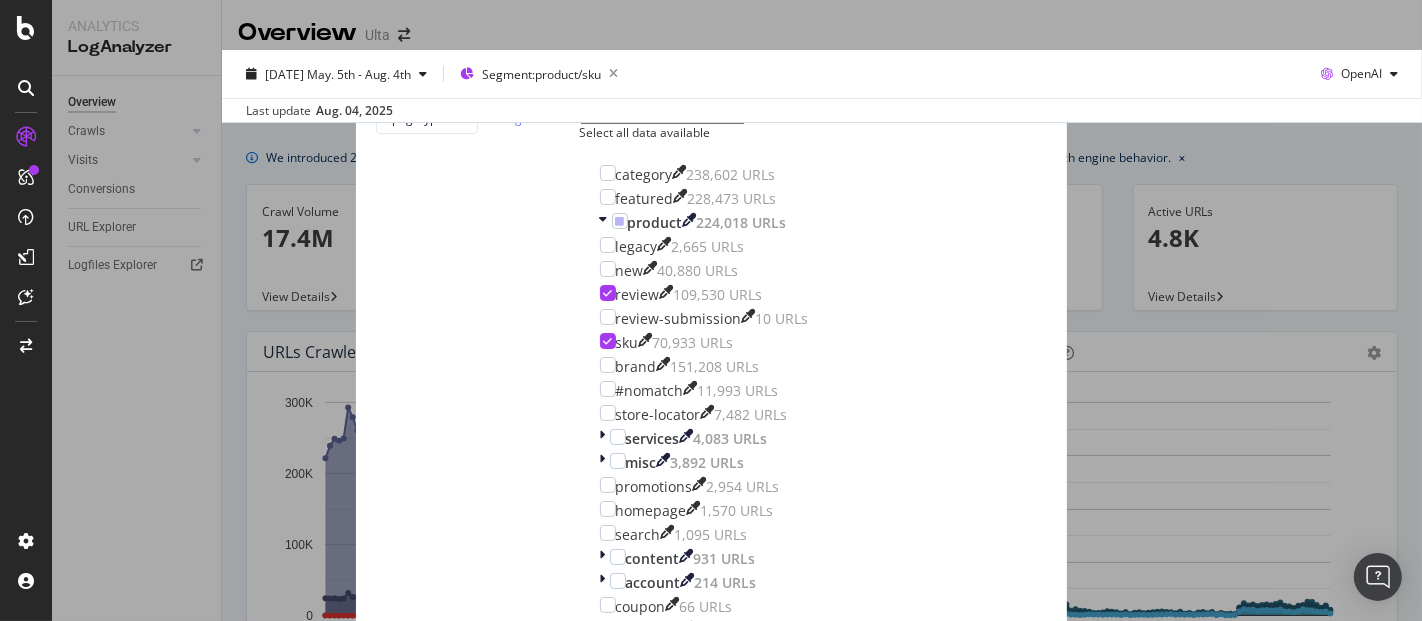 click on "Apply" at bounding box center (454, 709) 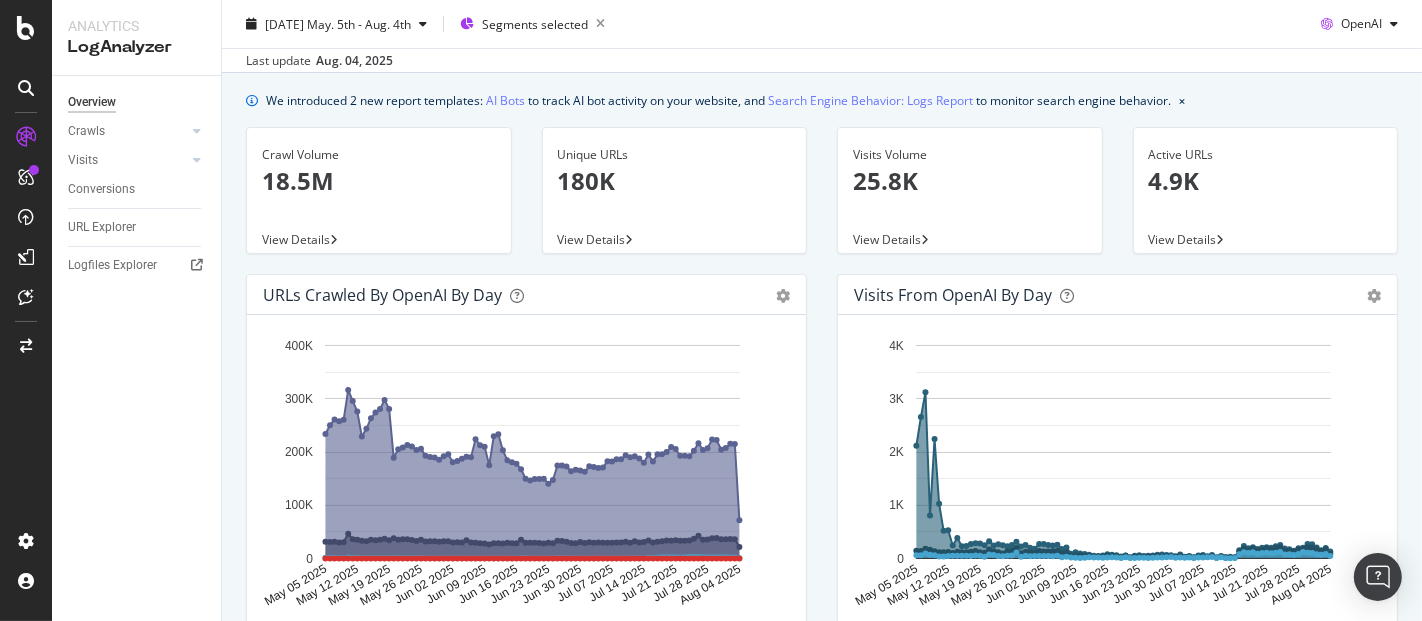 scroll, scrollTop: 60, scrollLeft: 0, axis: vertical 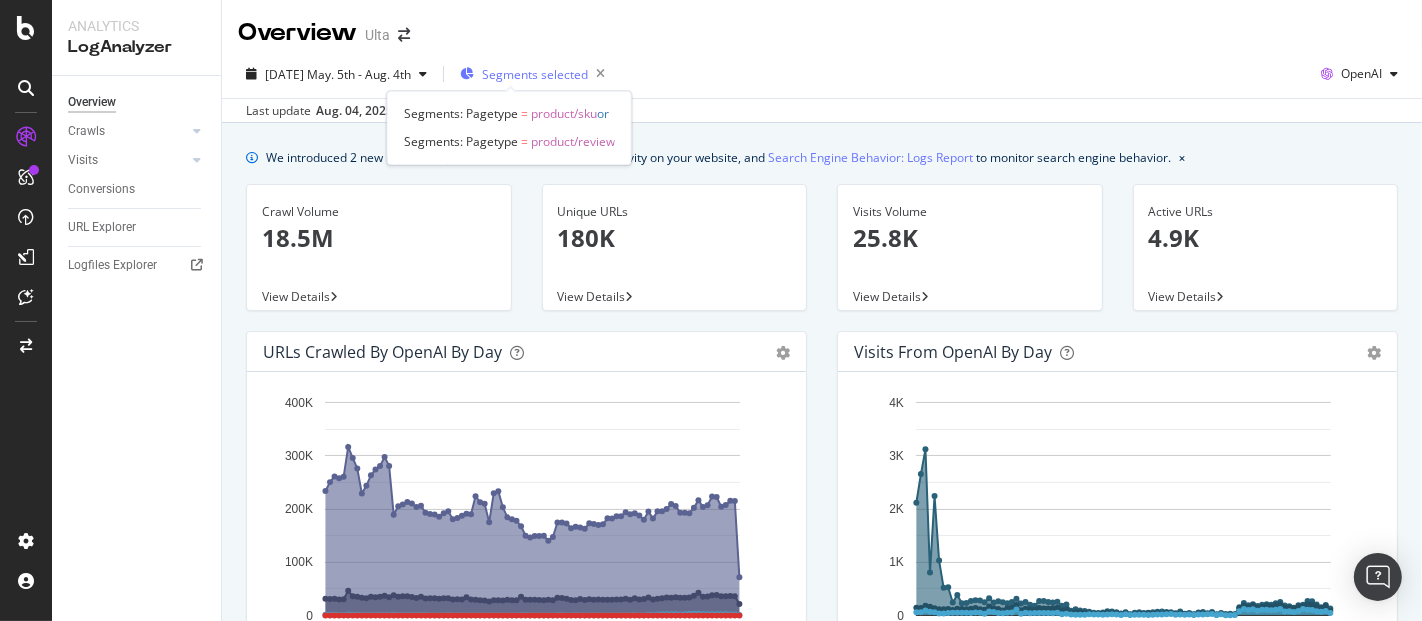 click on "Segments selected" at bounding box center [535, 74] 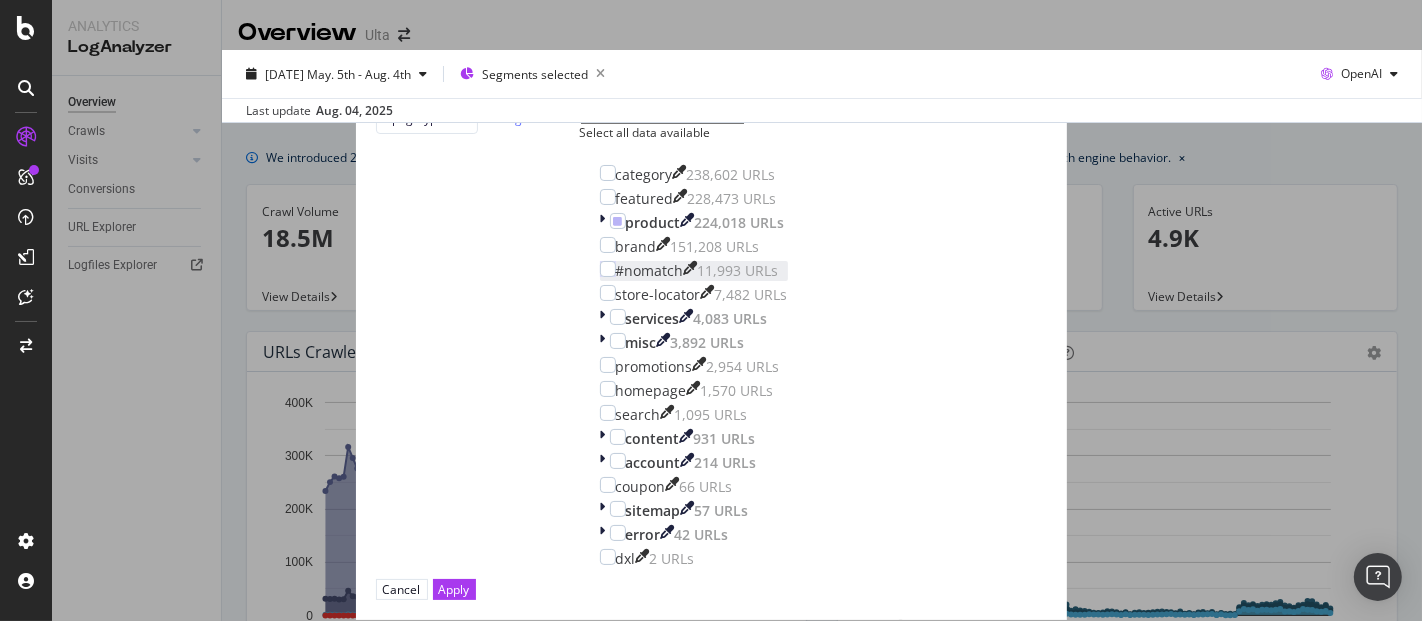 scroll, scrollTop: 0, scrollLeft: 0, axis: both 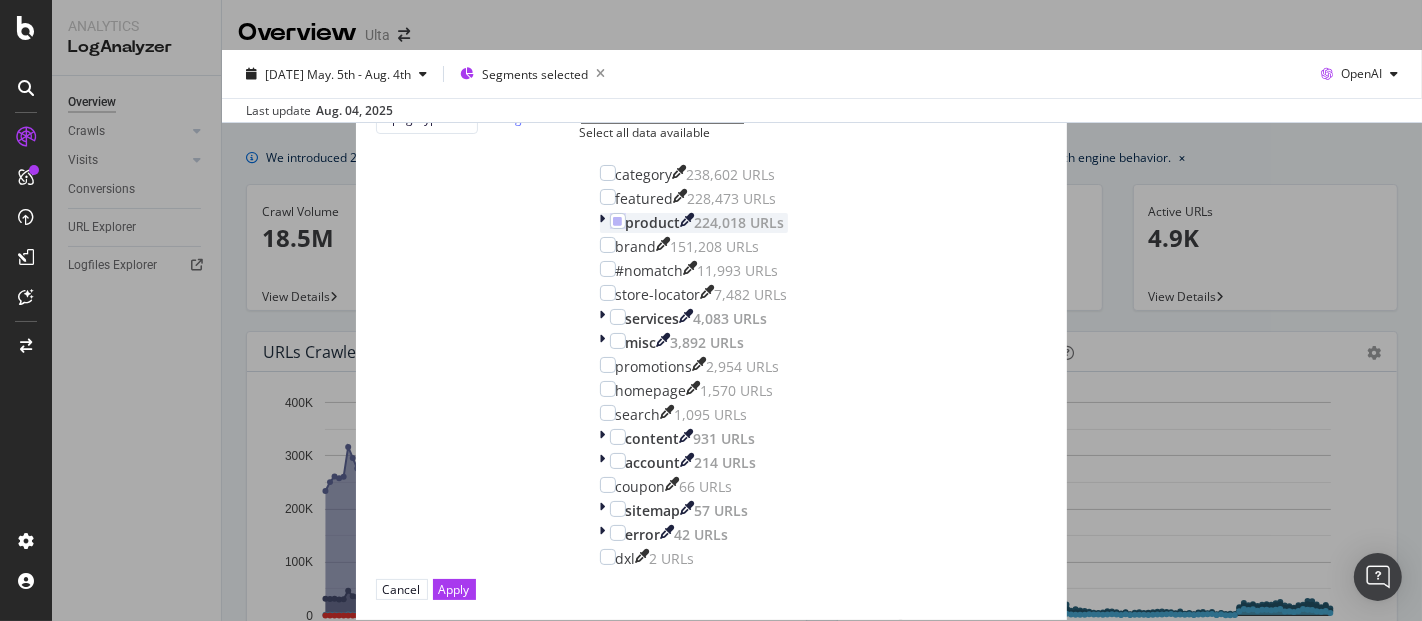 click at bounding box center [603, 223] 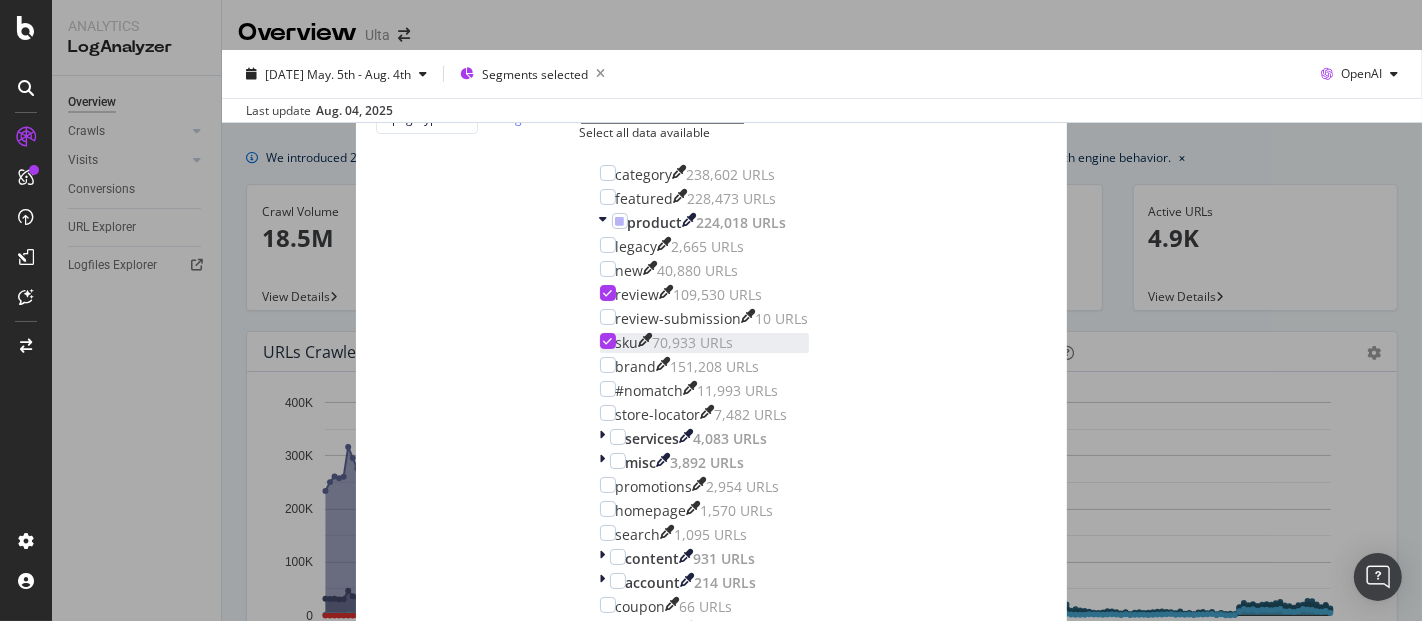click at bounding box center (608, 341) 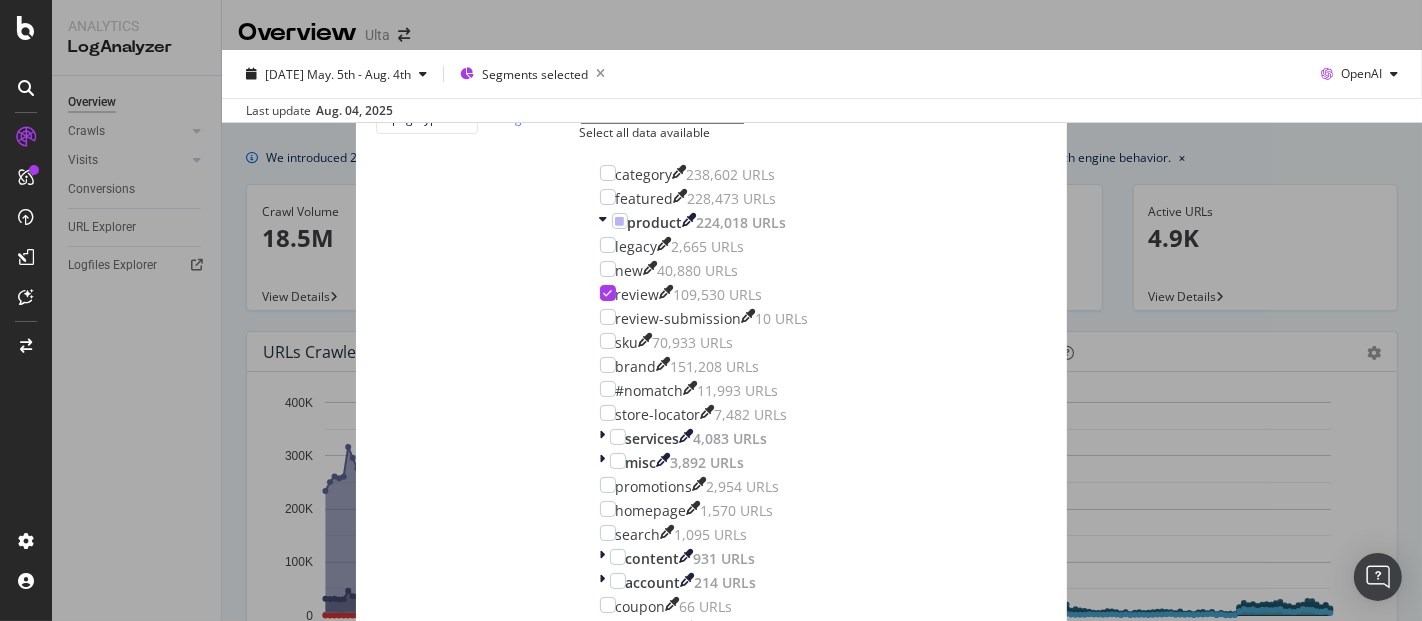 scroll, scrollTop: 159, scrollLeft: 0, axis: vertical 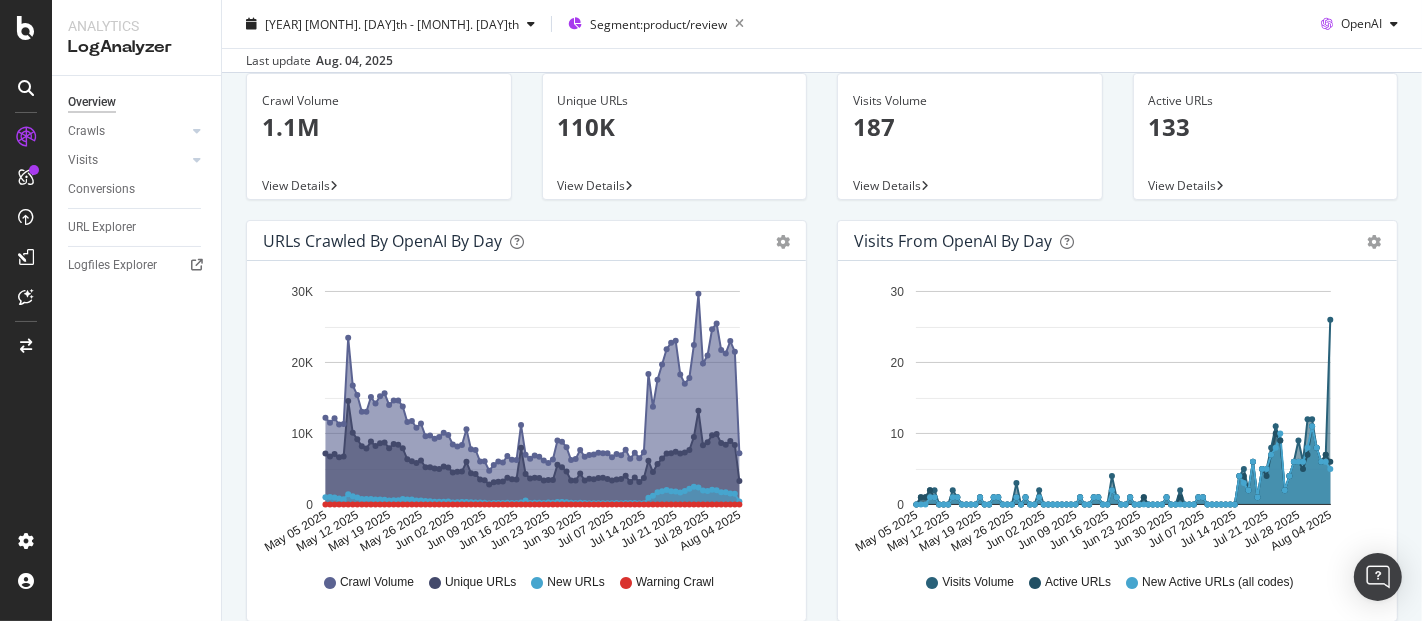 click on "Unique URLs 110K  View Details" at bounding box center [675, 146] 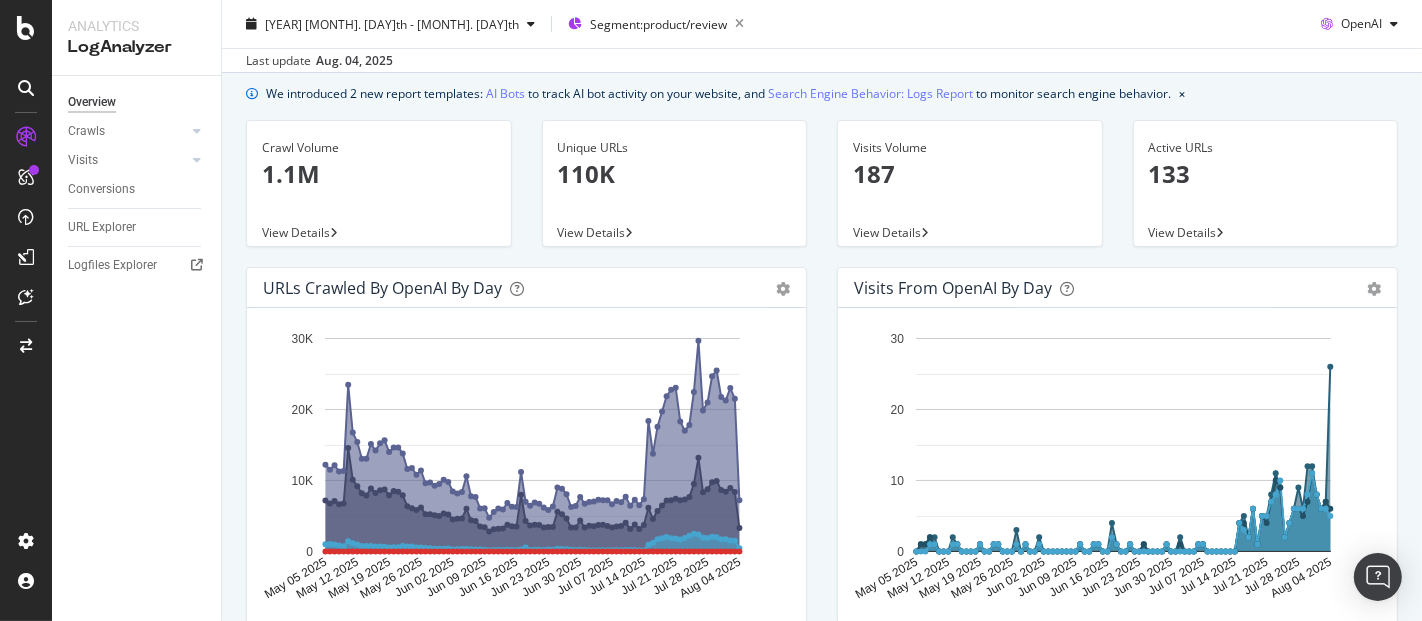 scroll, scrollTop: 111, scrollLeft: 0, axis: vertical 